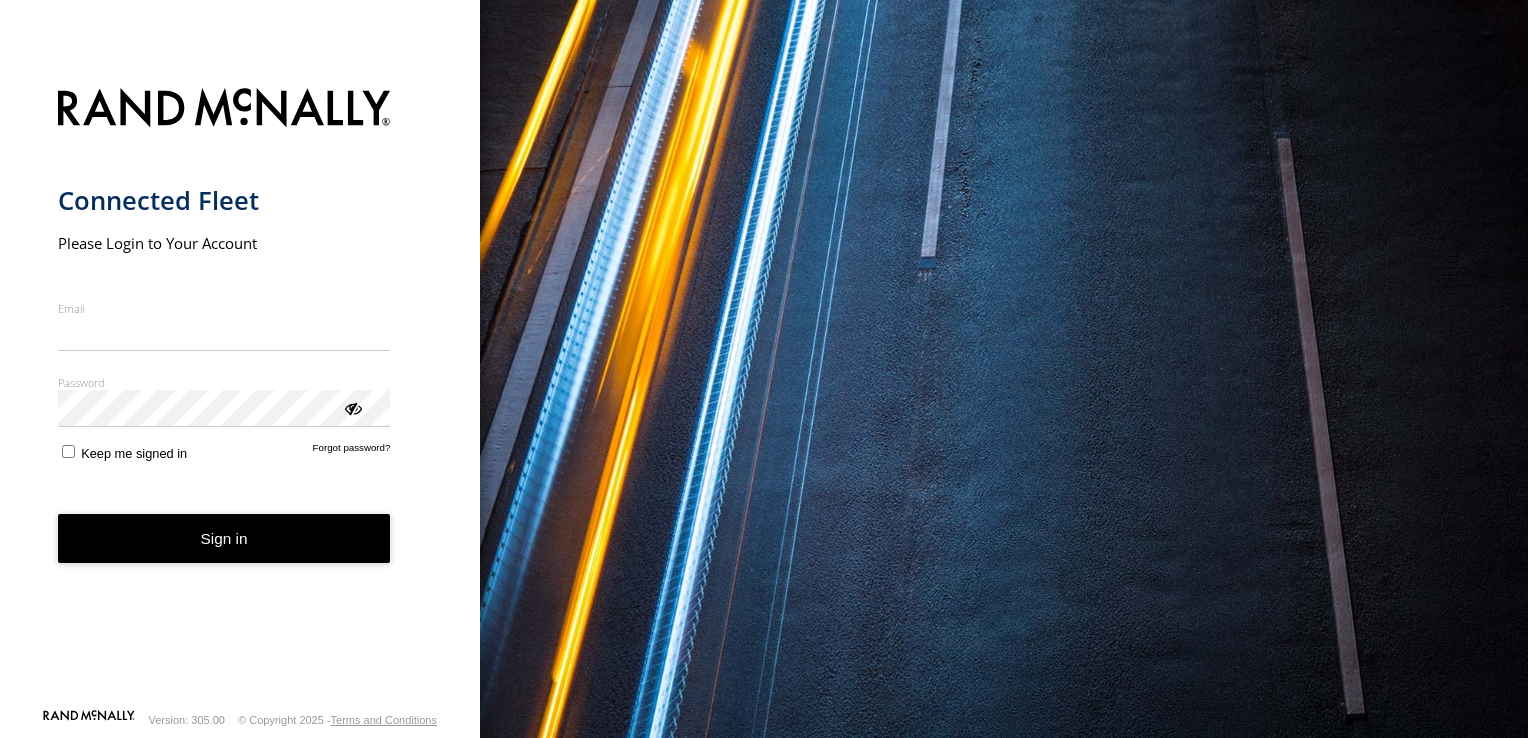 scroll, scrollTop: 0, scrollLeft: 0, axis: both 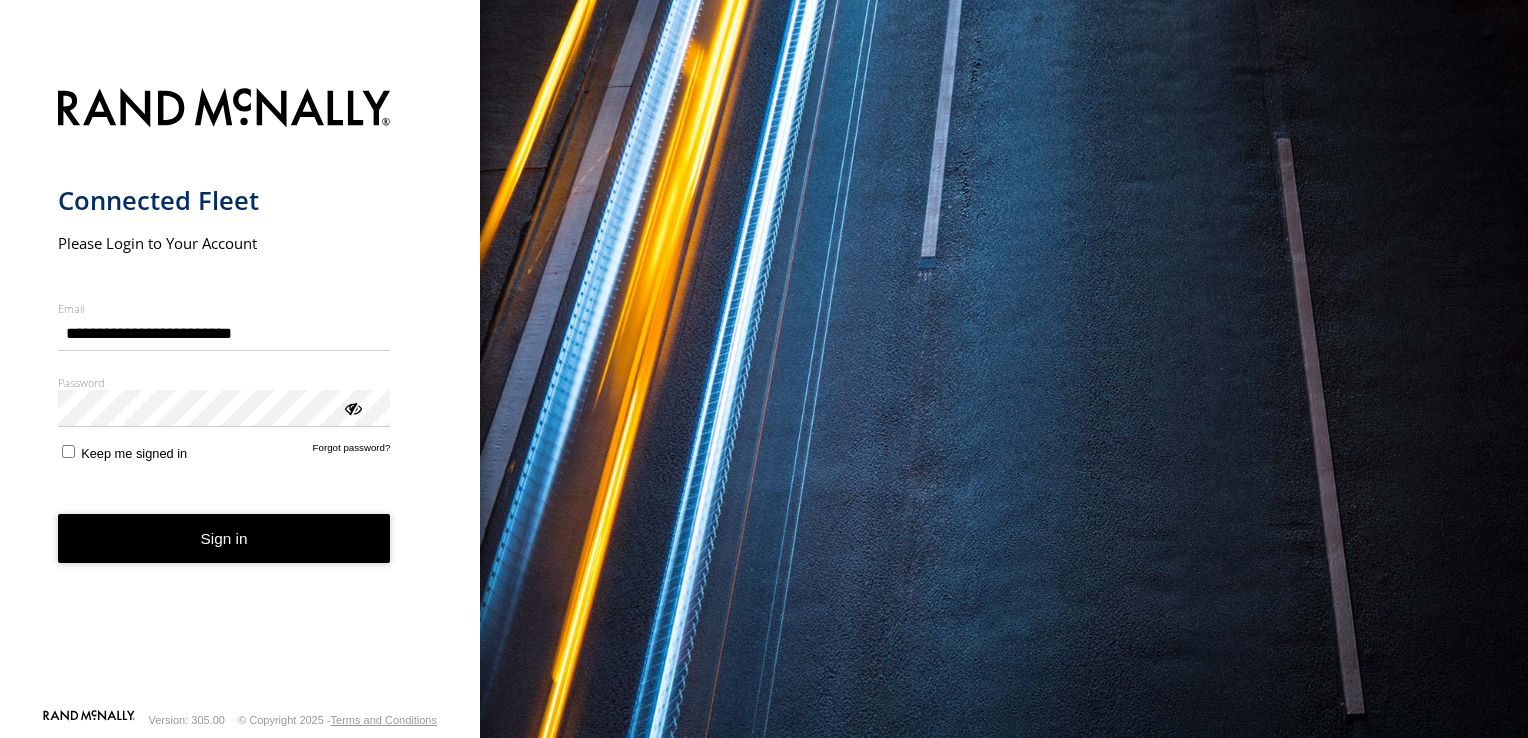 type on "**********" 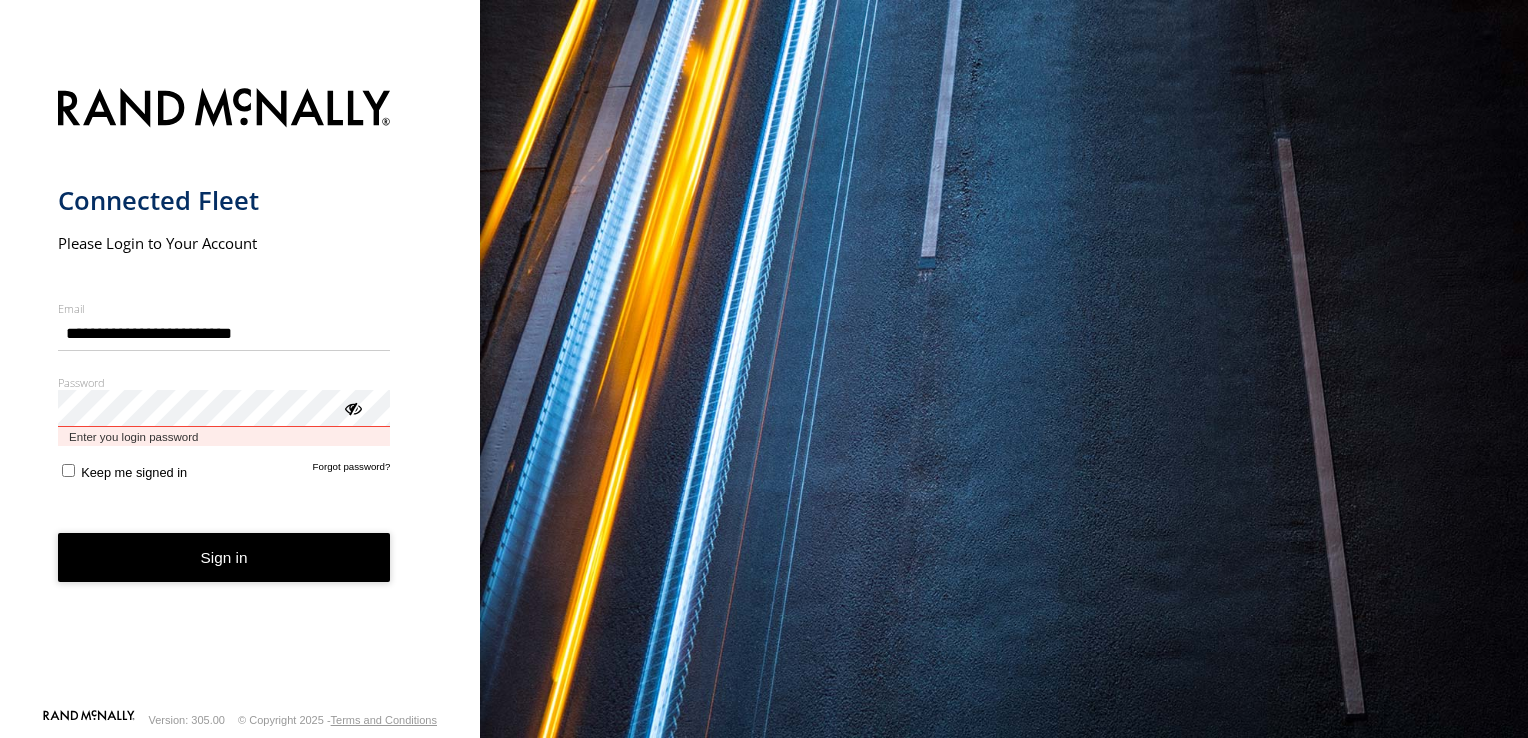 click on "Sign in" at bounding box center [224, 557] 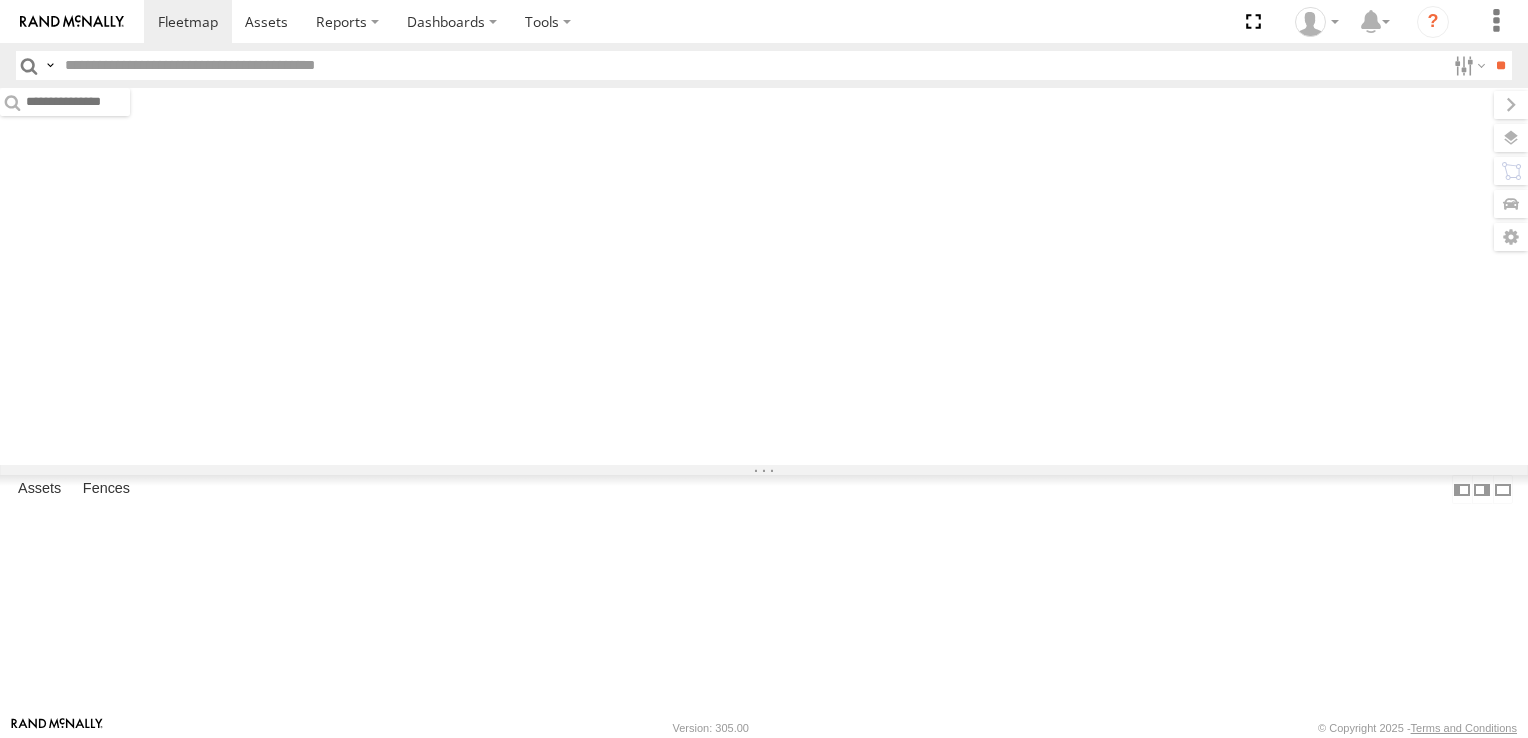 scroll, scrollTop: 0, scrollLeft: 0, axis: both 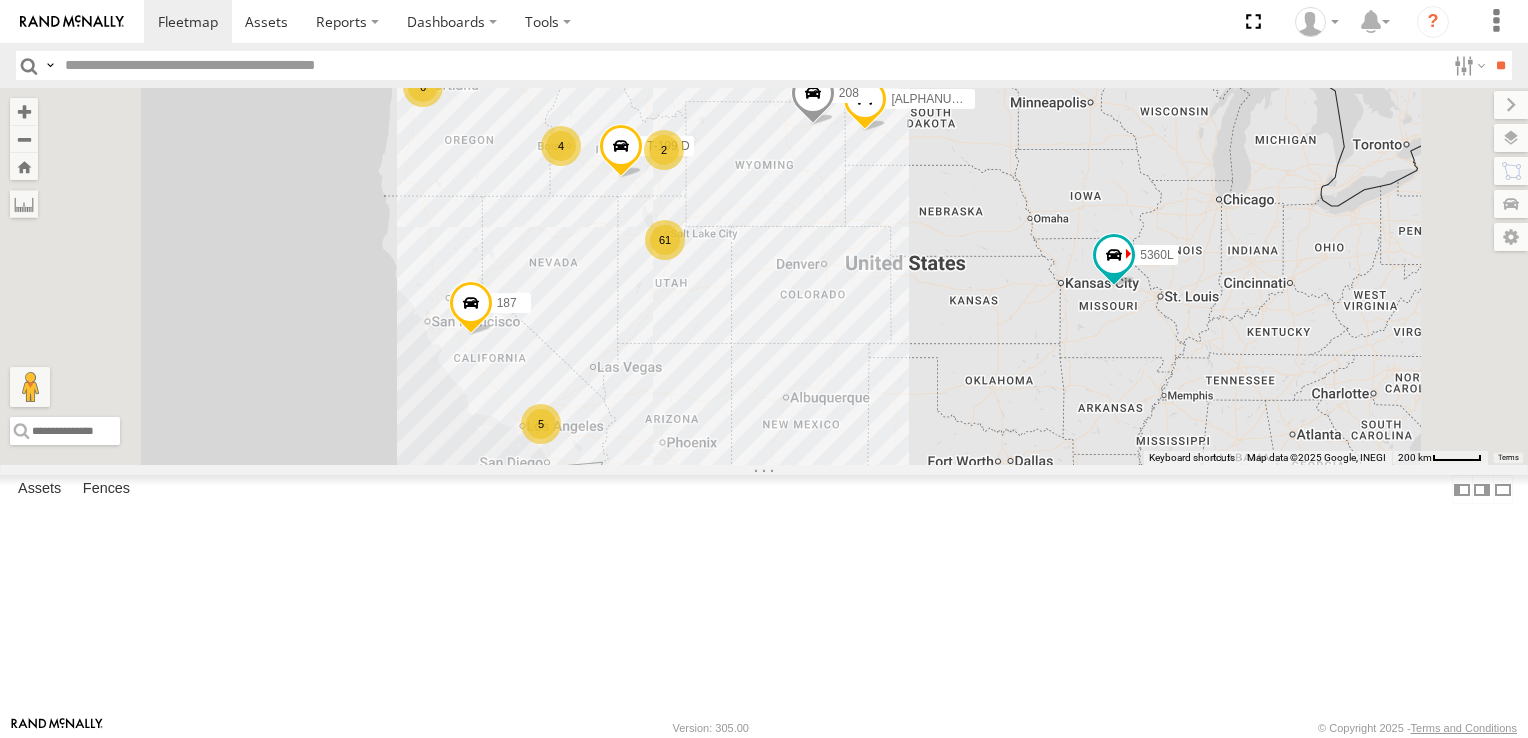 click on "5" at bounding box center (541, 424) 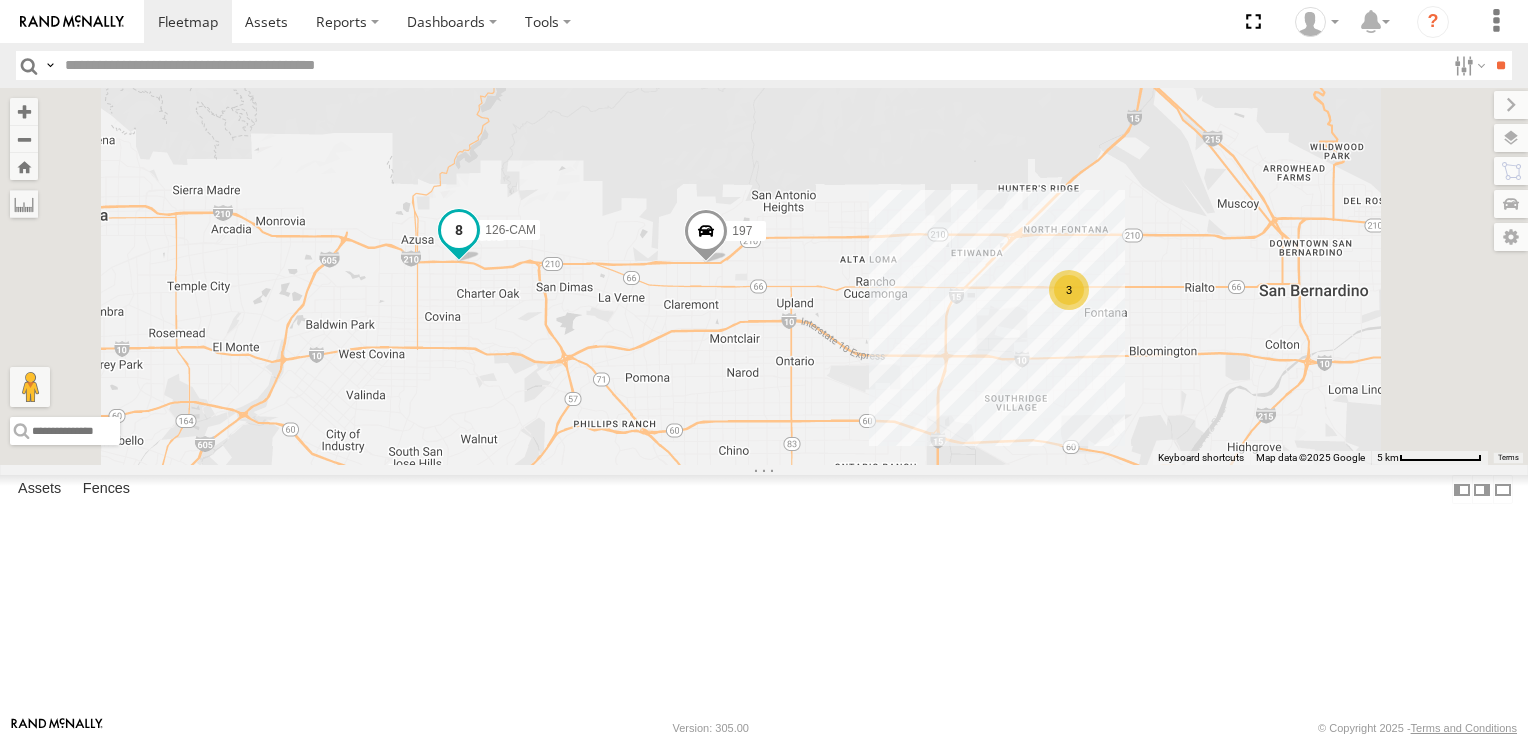 click at bounding box center [459, 234] 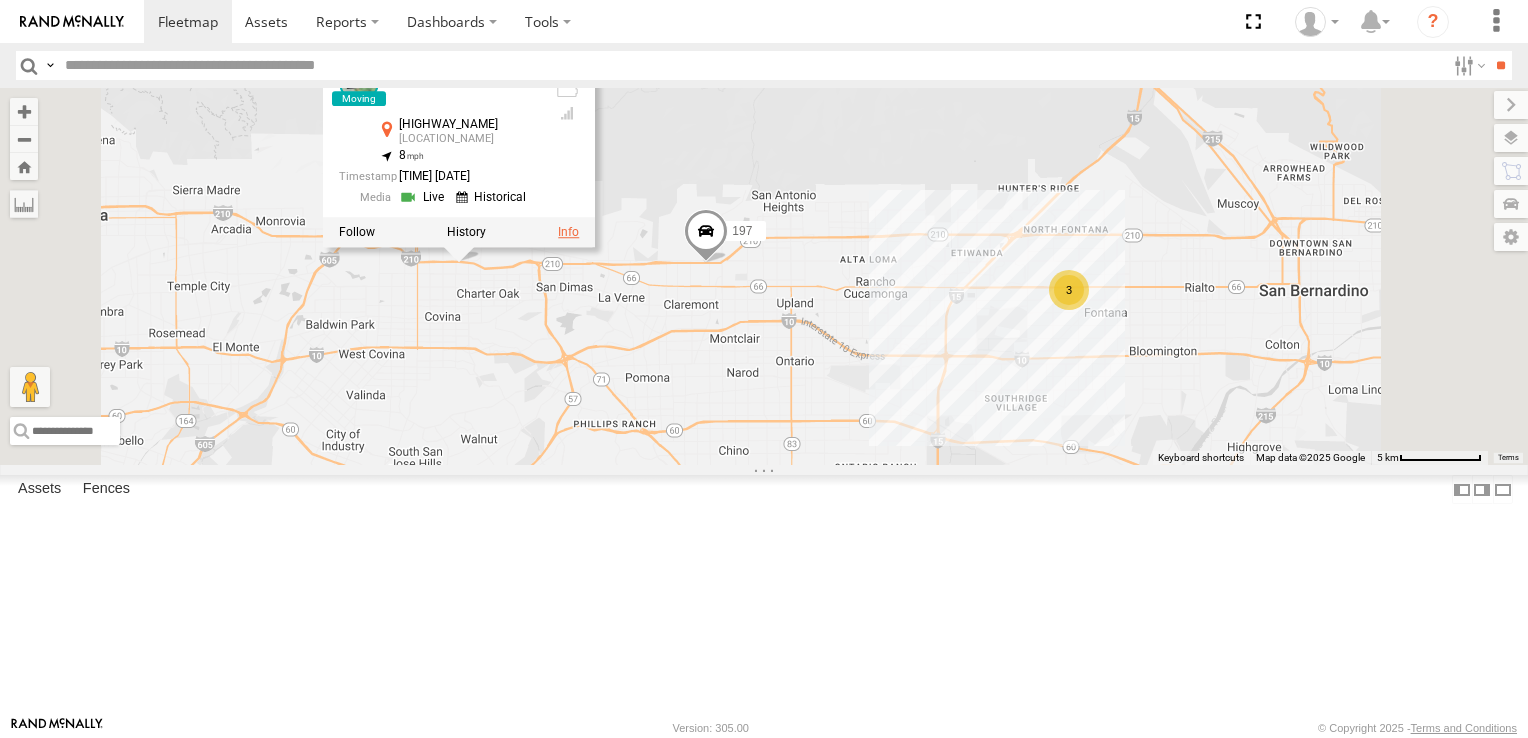 click at bounding box center [568, 231] 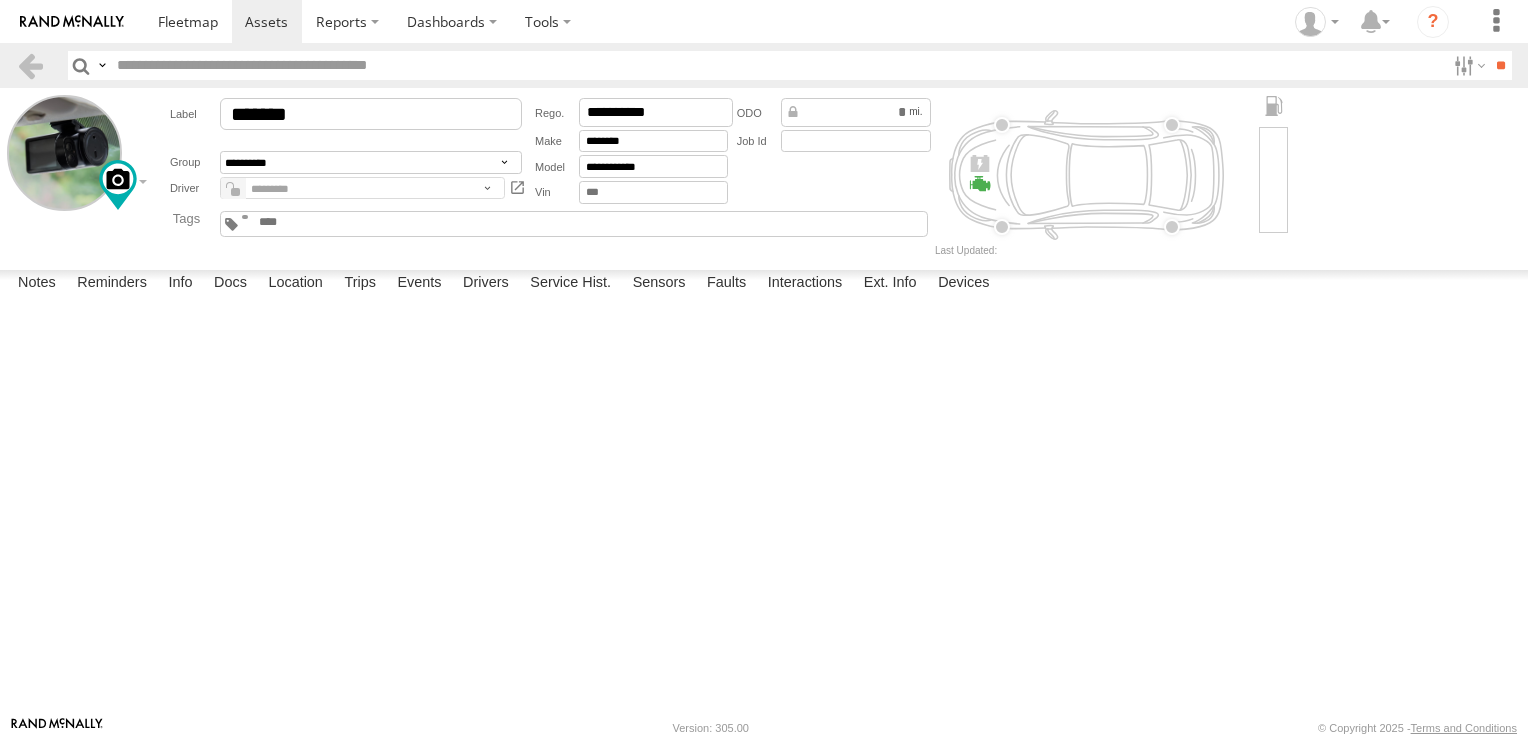 scroll, scrollTop: 0, scrollLeft: 0, axis: both 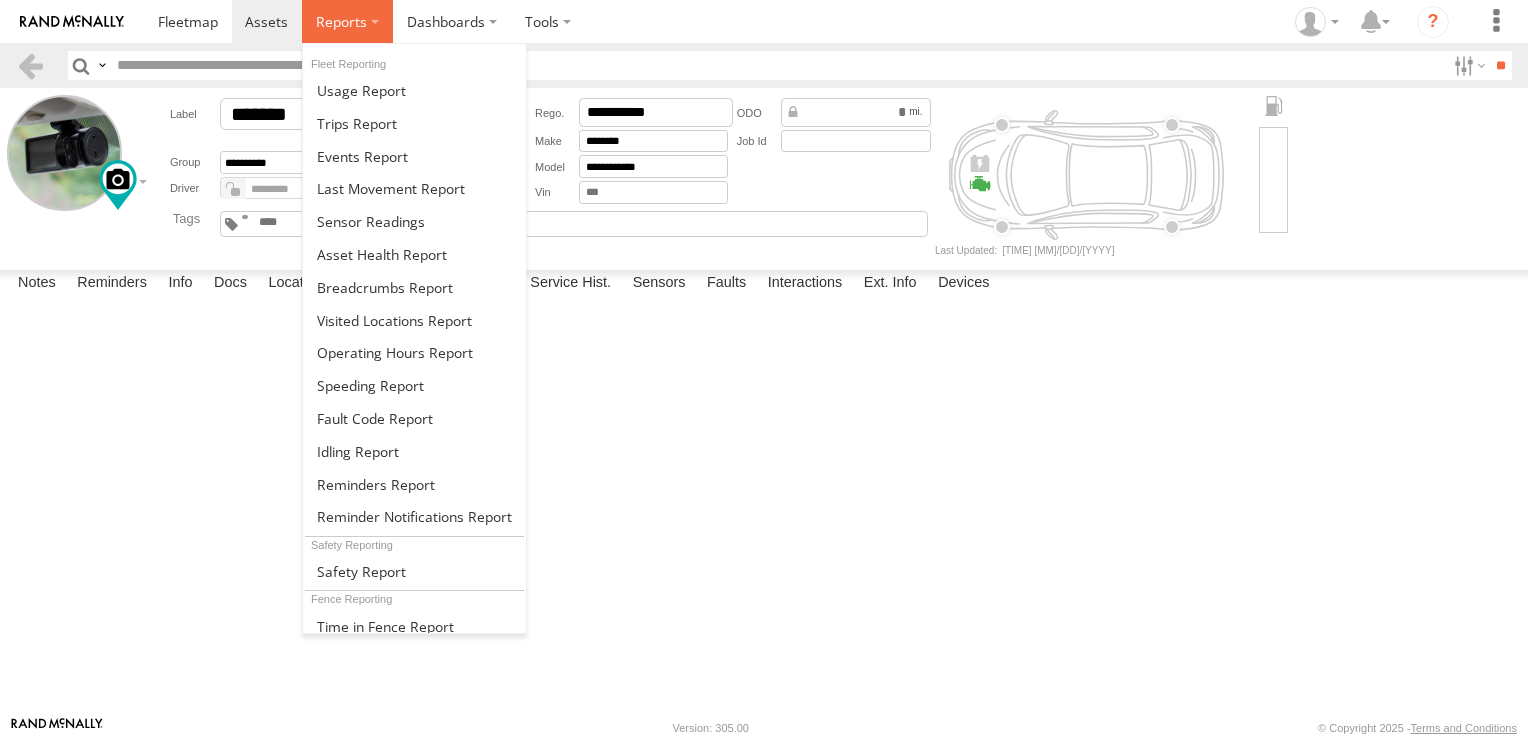 click at bounding box center (347, 21) 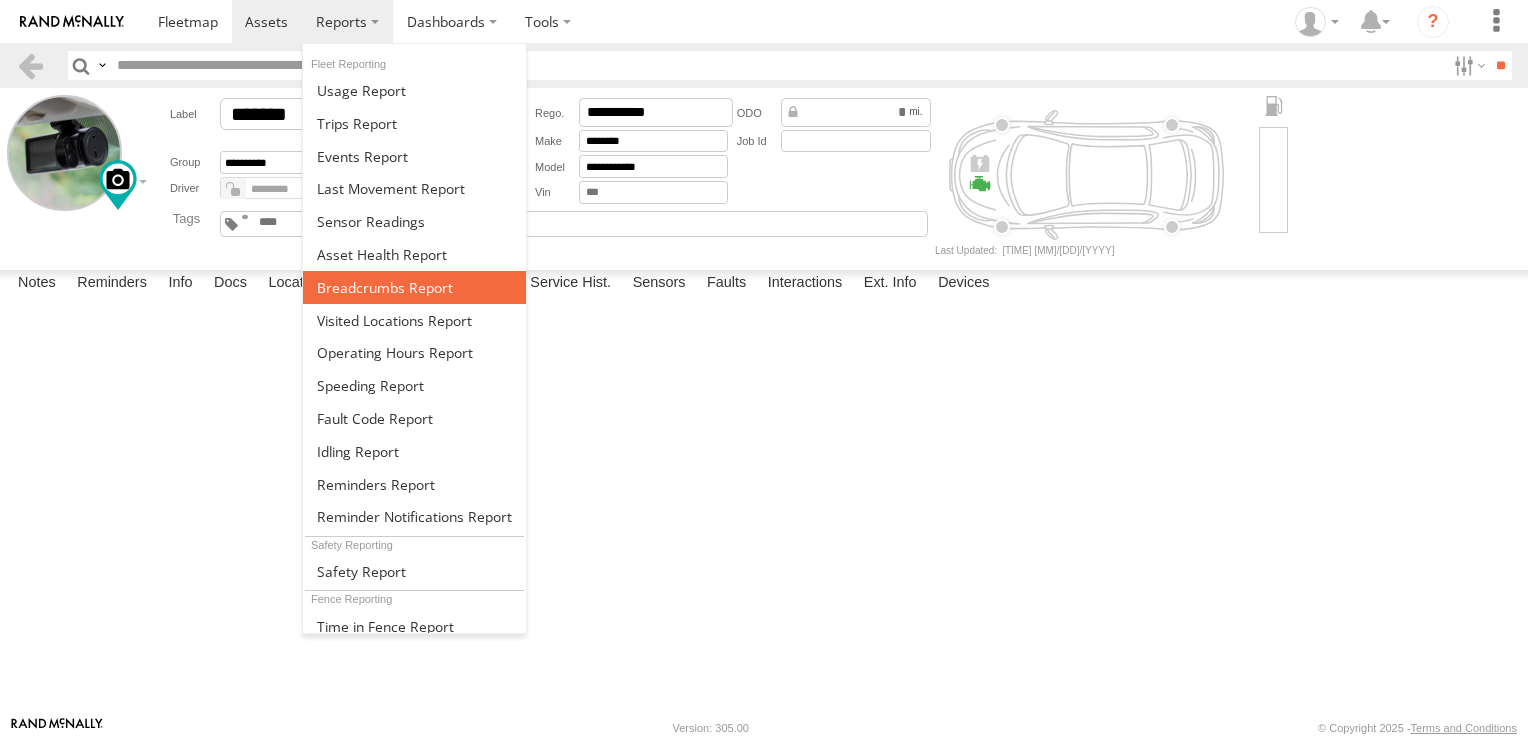 click at bounding box center [385, 287] 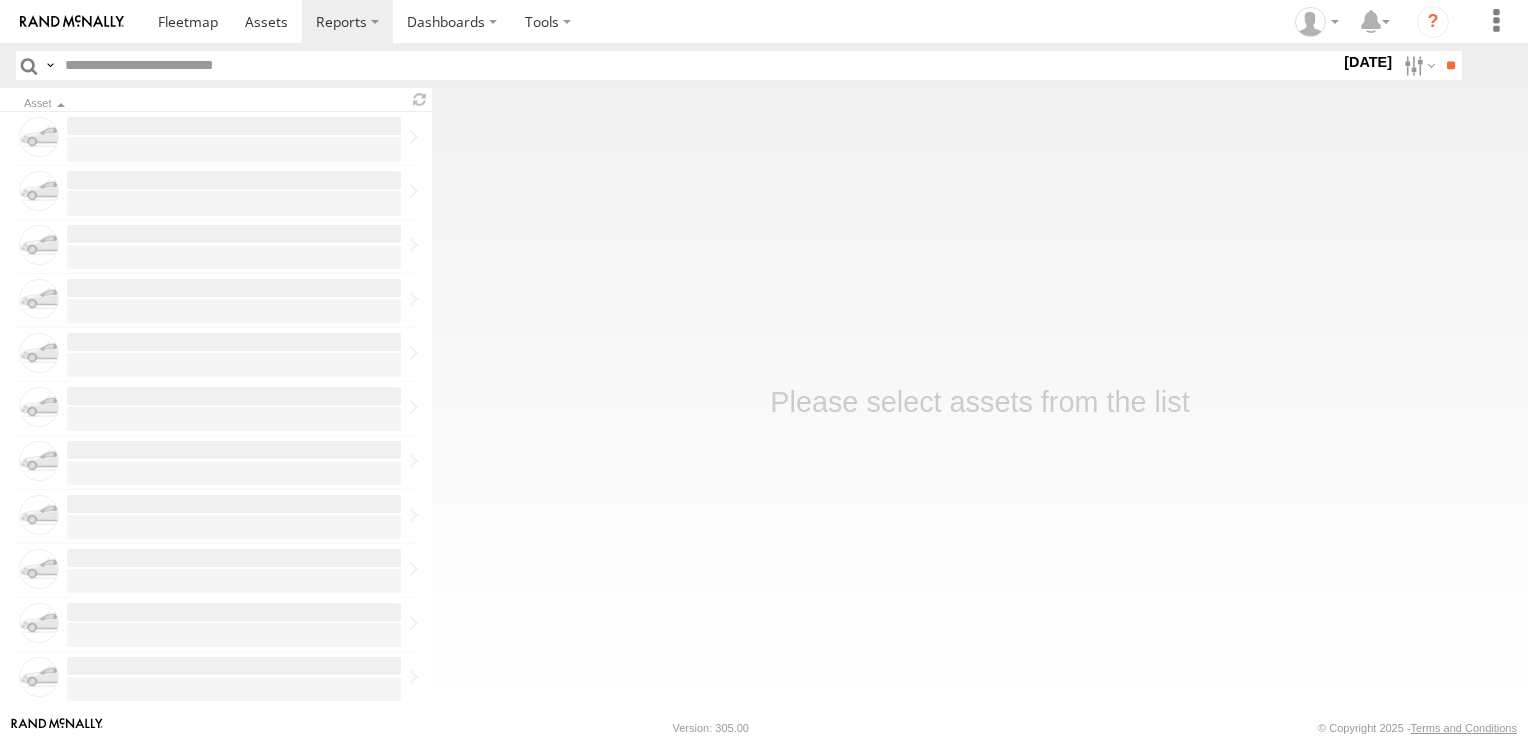 scroll, scrollTop: 0, scrollLeft: 0, axis: both 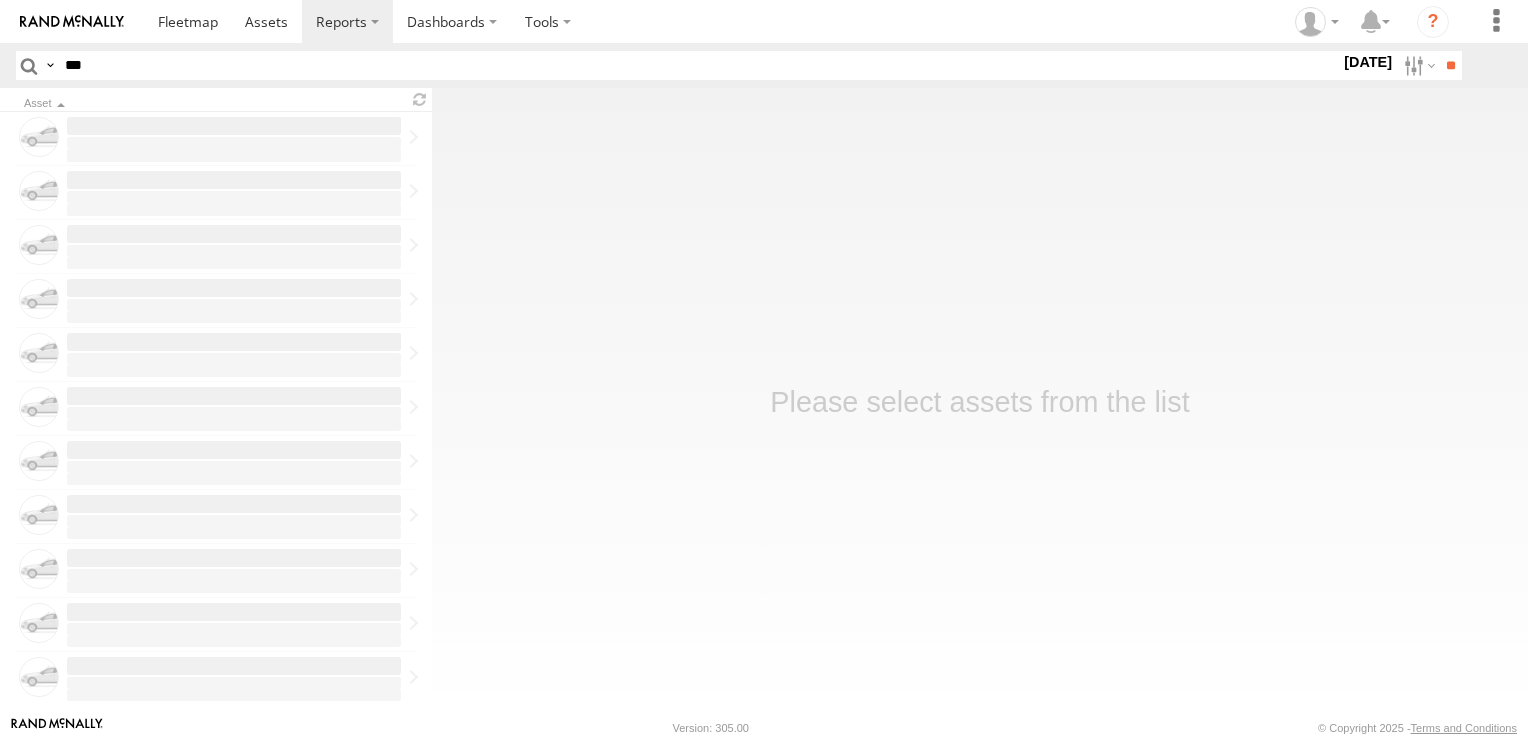 click on "**" at bounding box center [1450, 65] 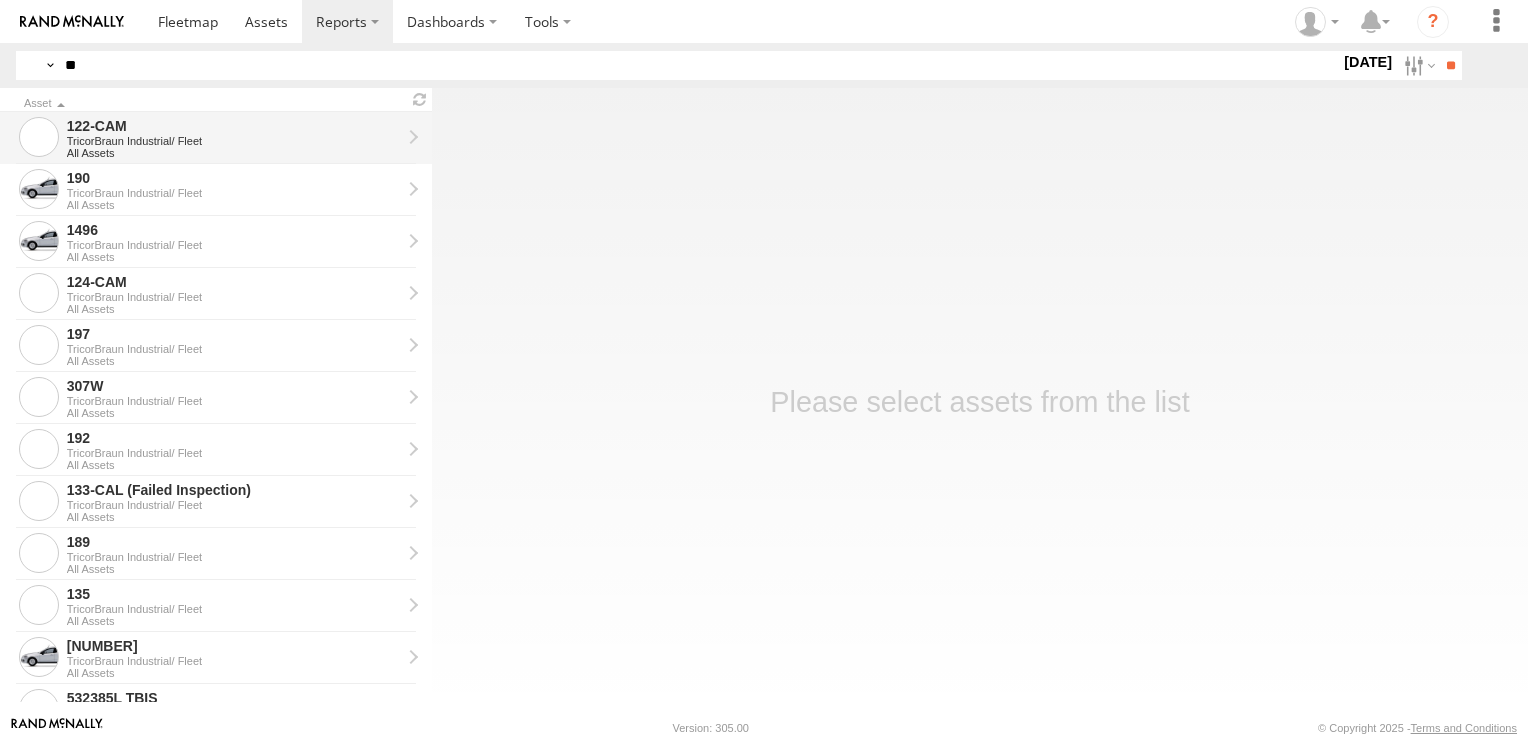 type on "*" 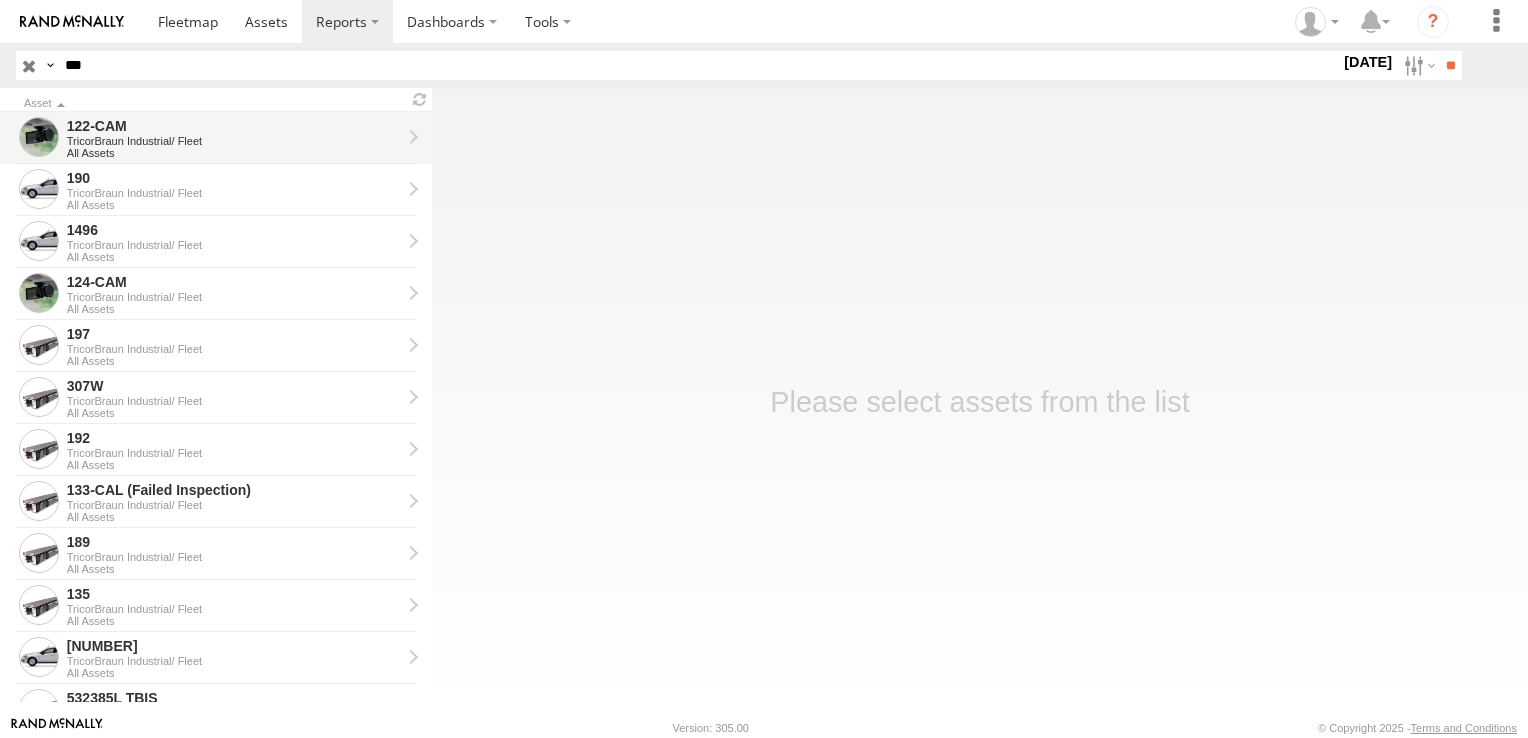 type on "***" 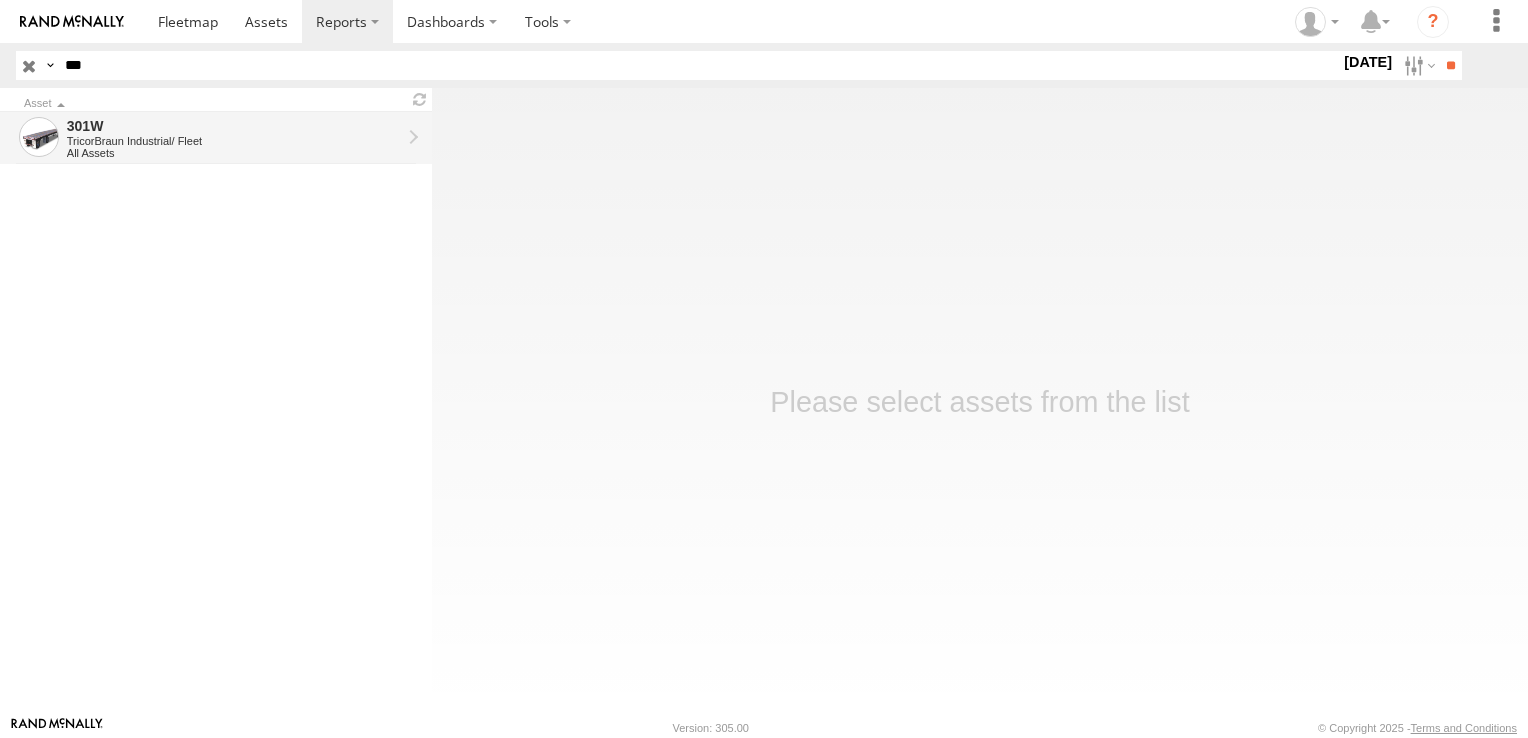 click on "All Assets" at bounding box center (234, 153) 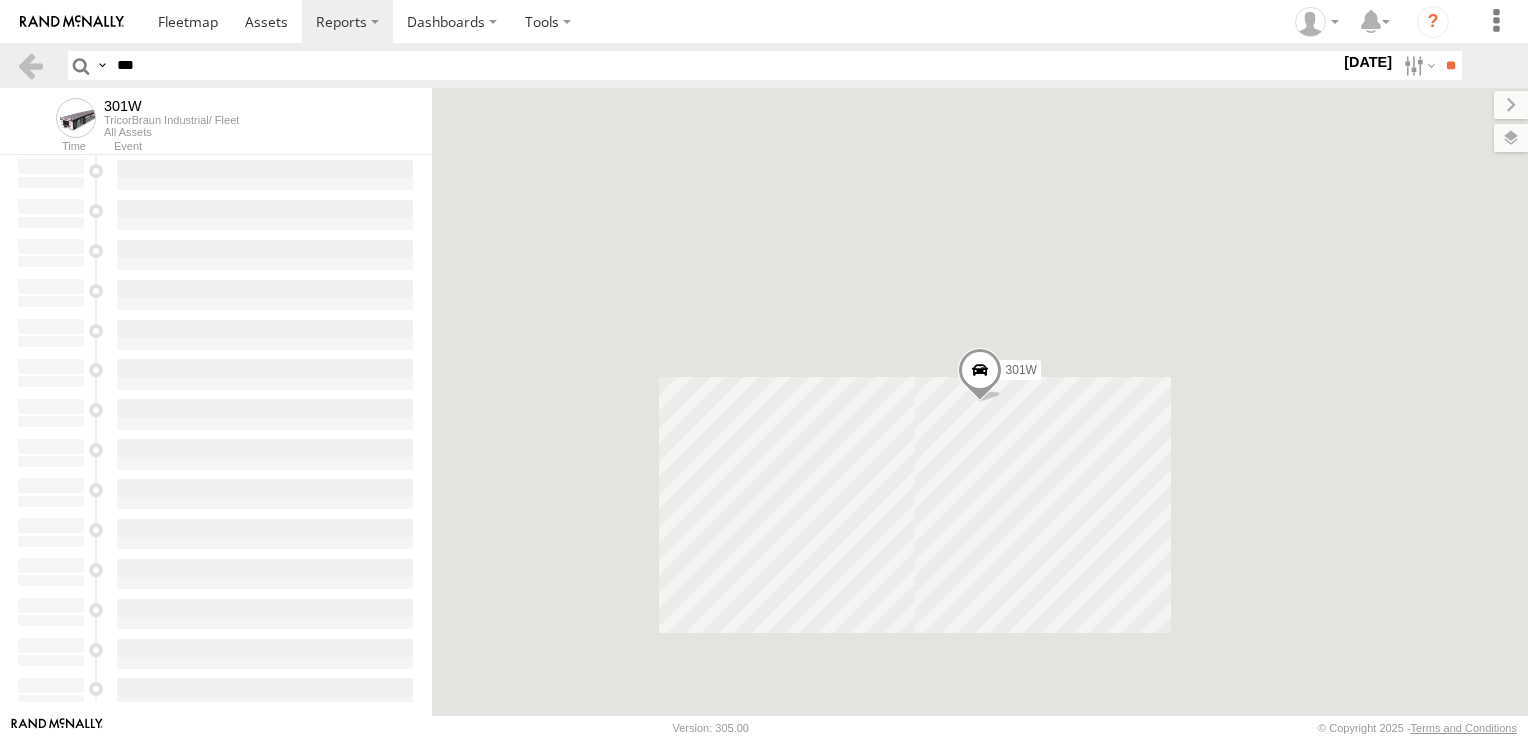 scroll, scrollTop: 0, scrollLeft: 0, axis: both 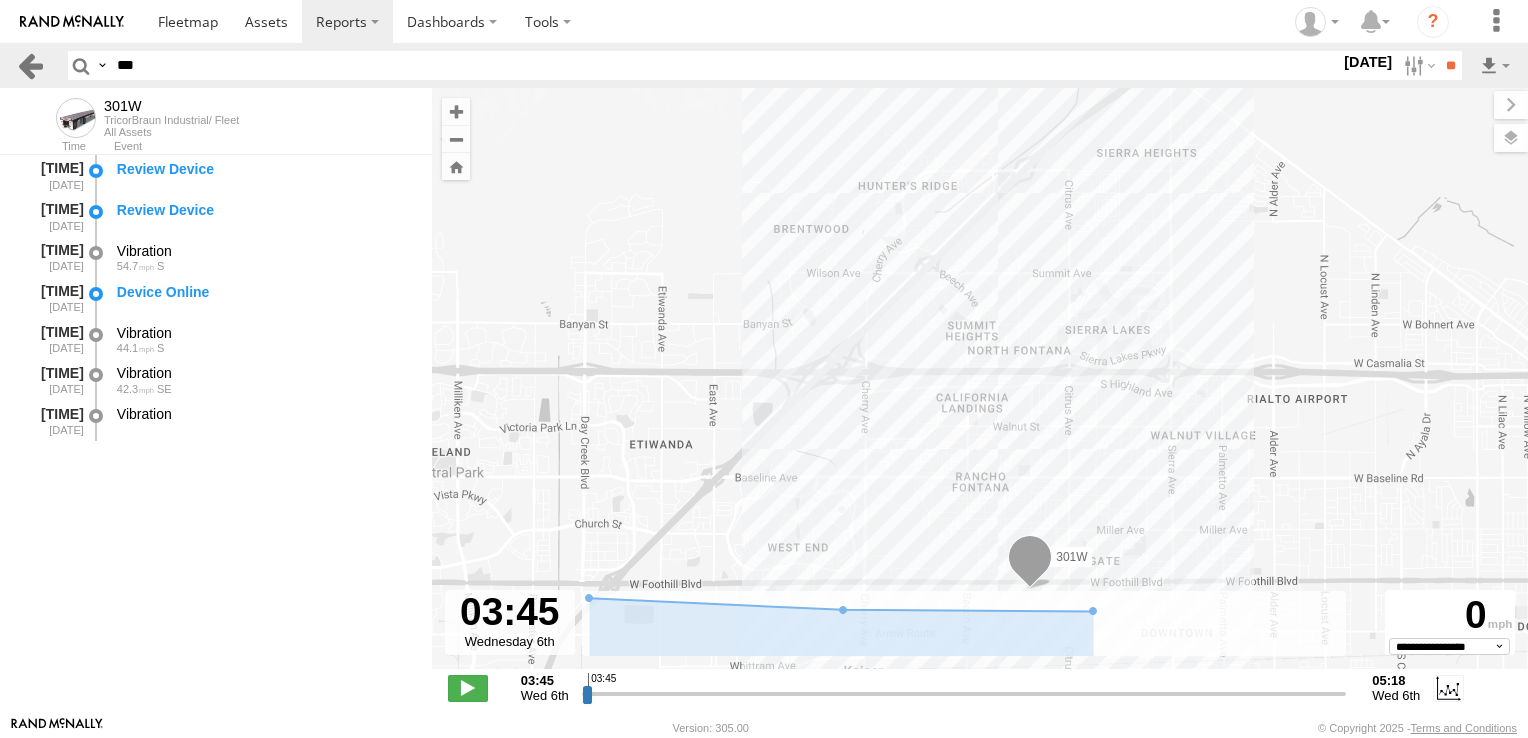 click at bounding box center [30, 65] 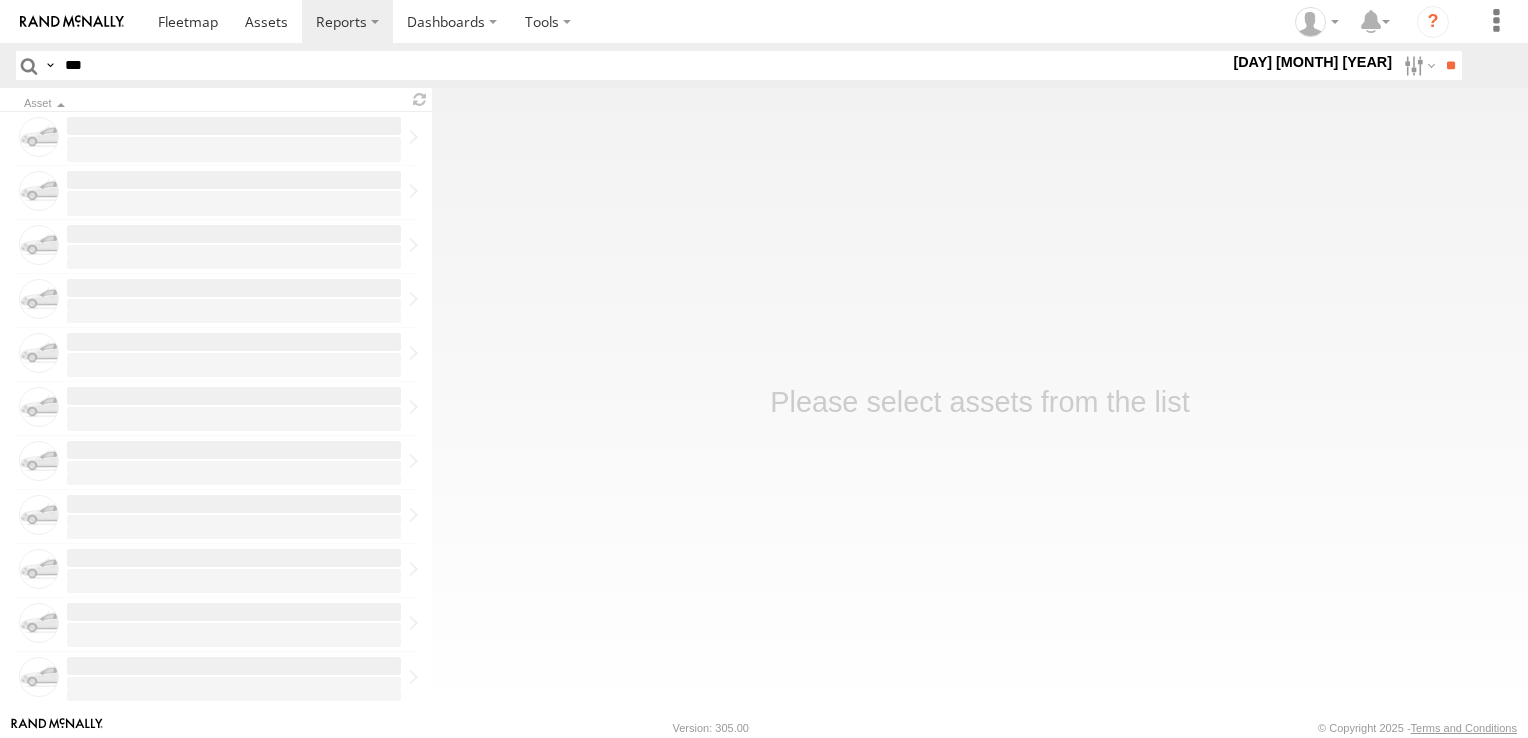 scroll, scrollTop: 0, scrollLeft: 0, axis: both 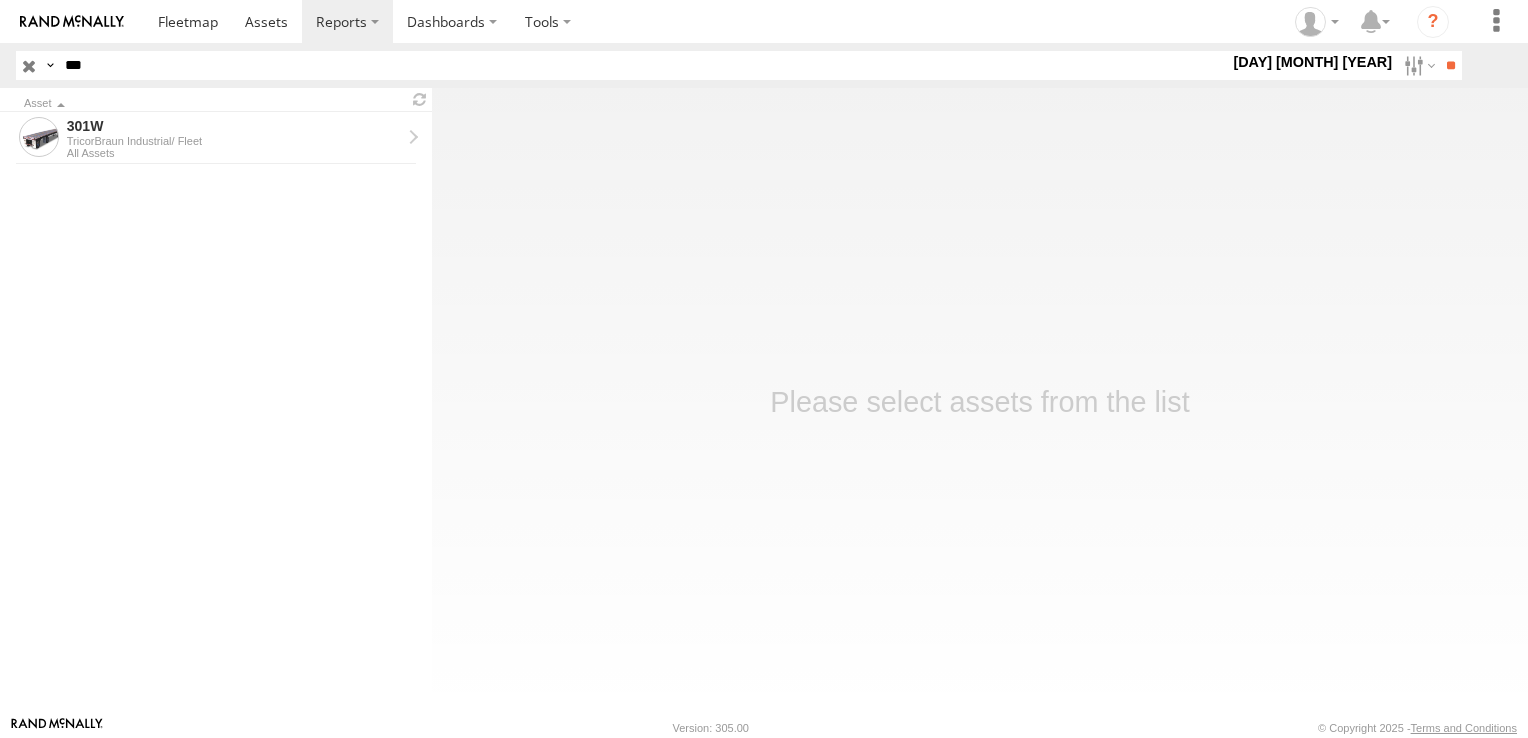 click at bounding box center (29, 65) 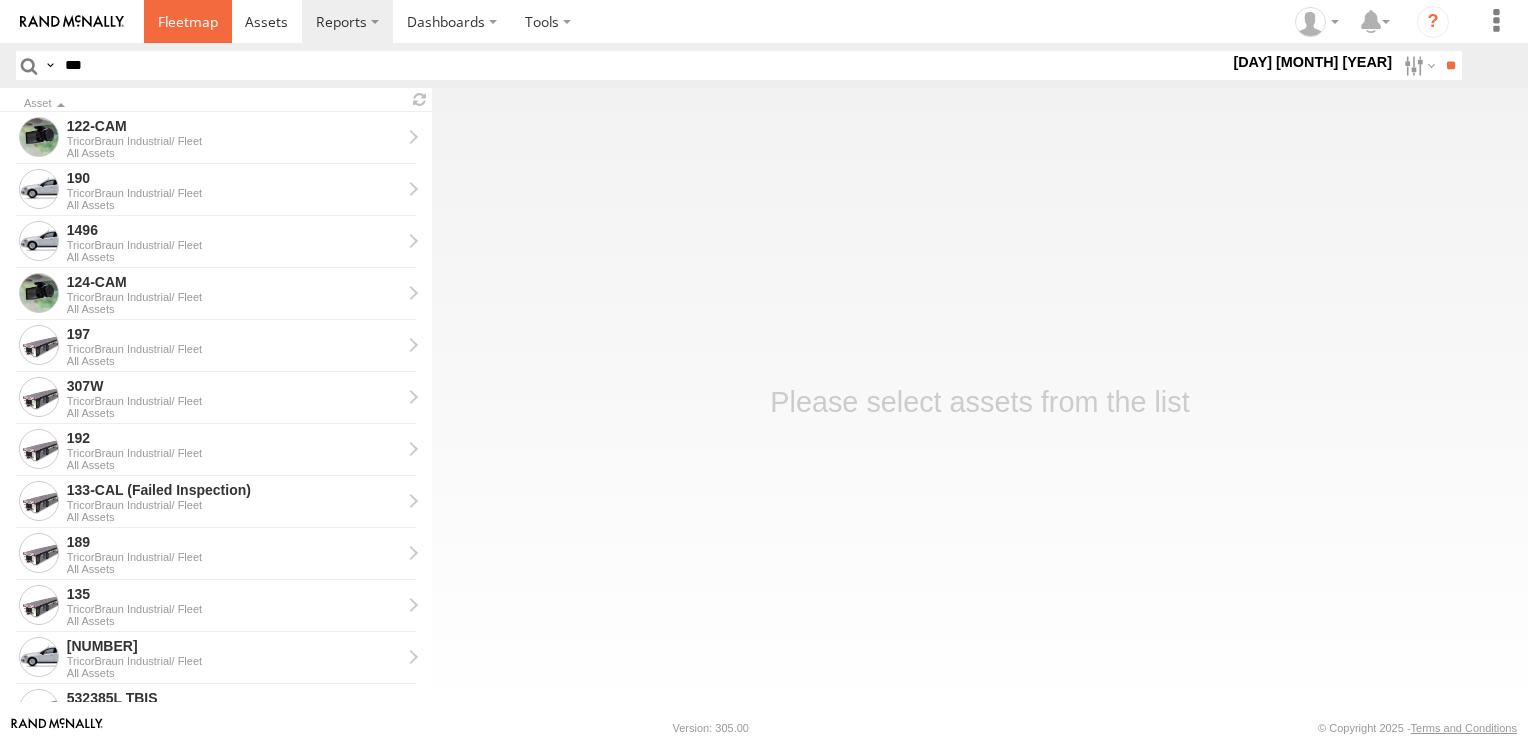 click at bounding box center [188, 21] 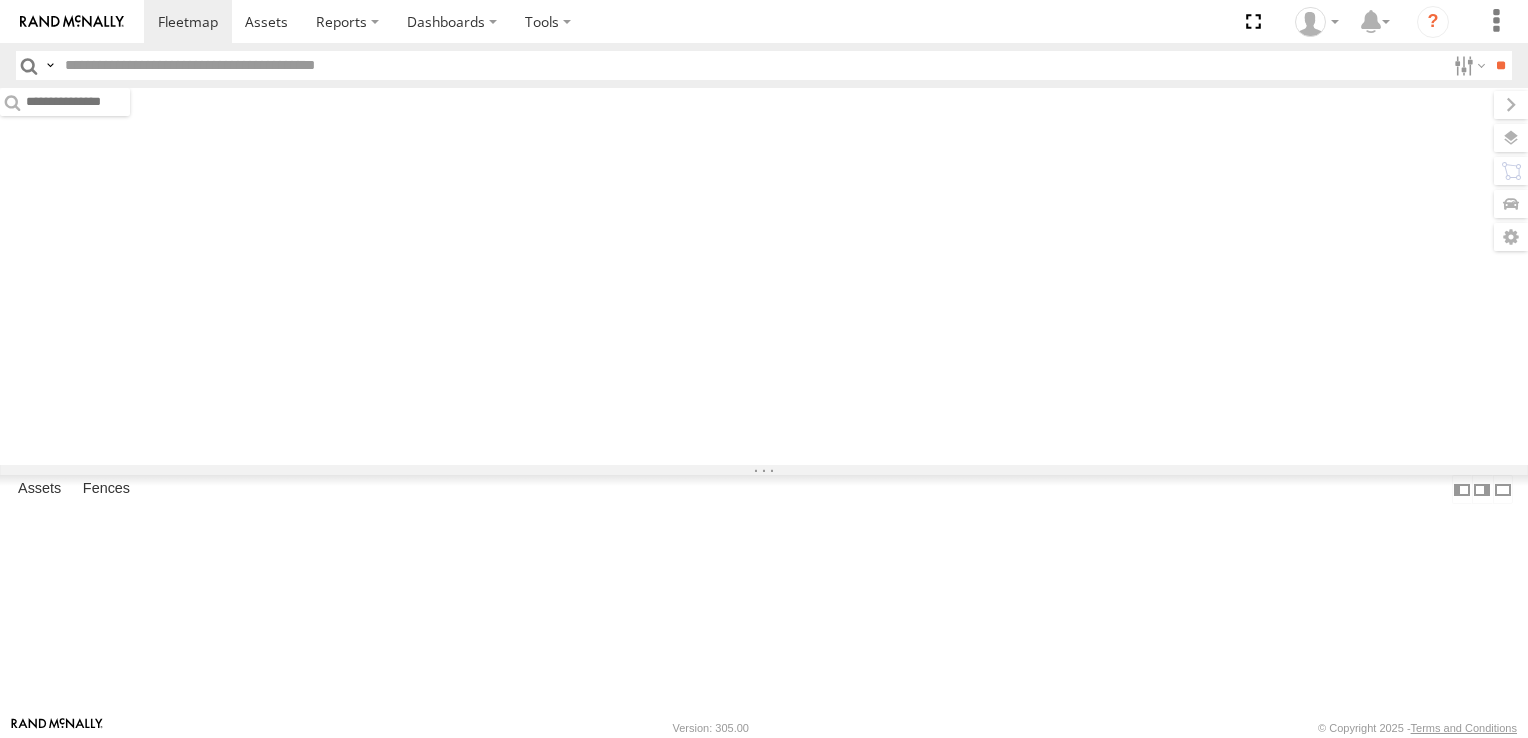 scroll, scrollTop: 0, scrollLeft: 0, axis: both 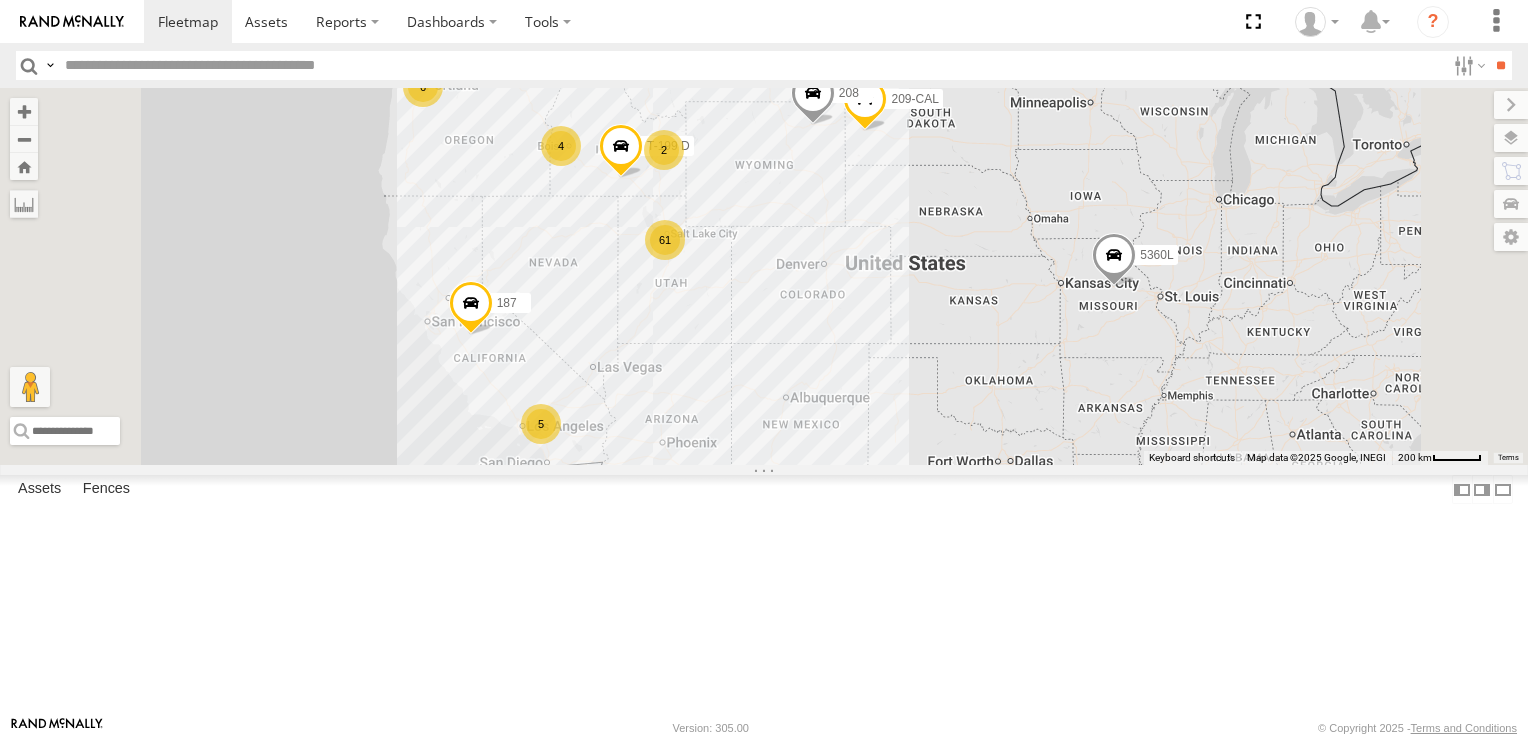 click on "5" at bounding box center [541, 424] 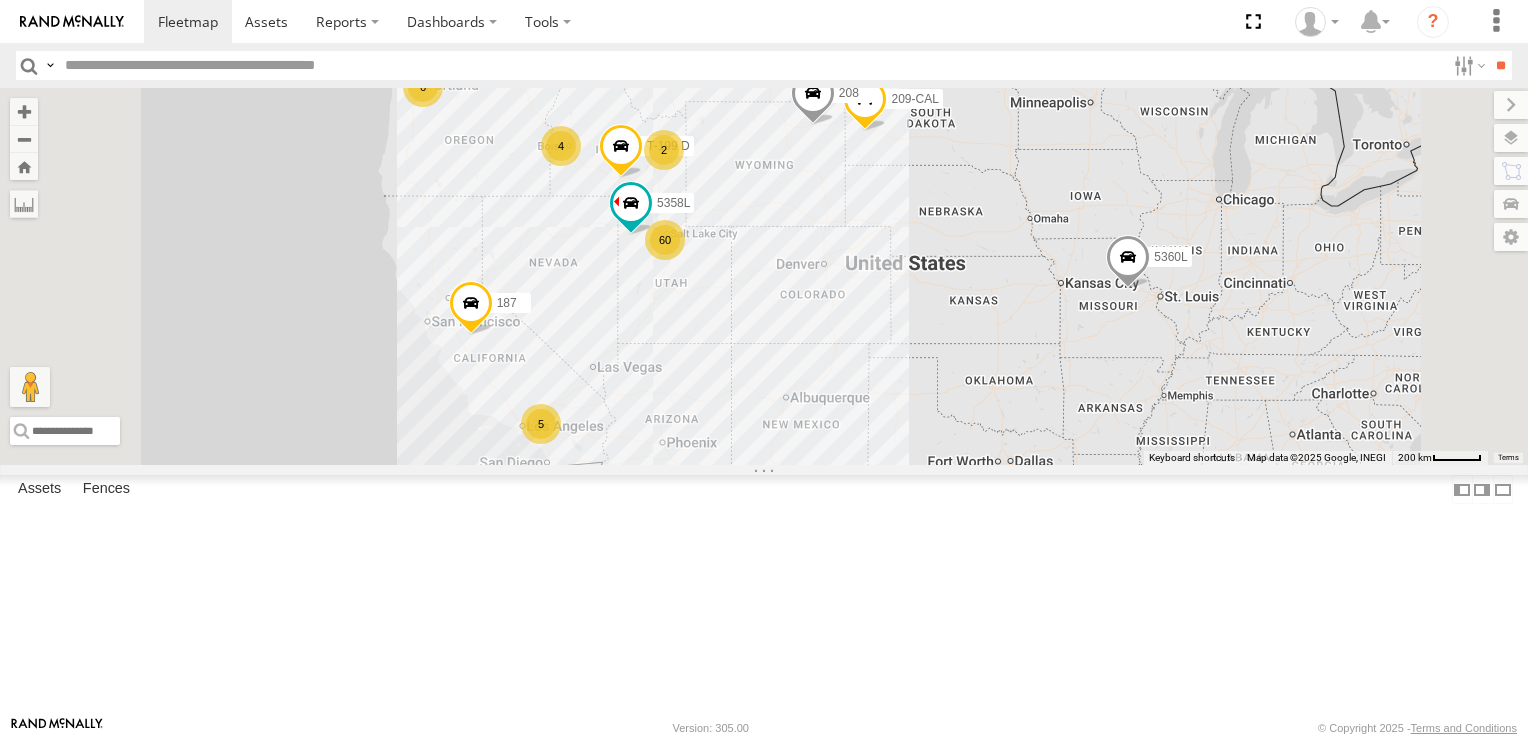 click at bounding box center [751, 65] 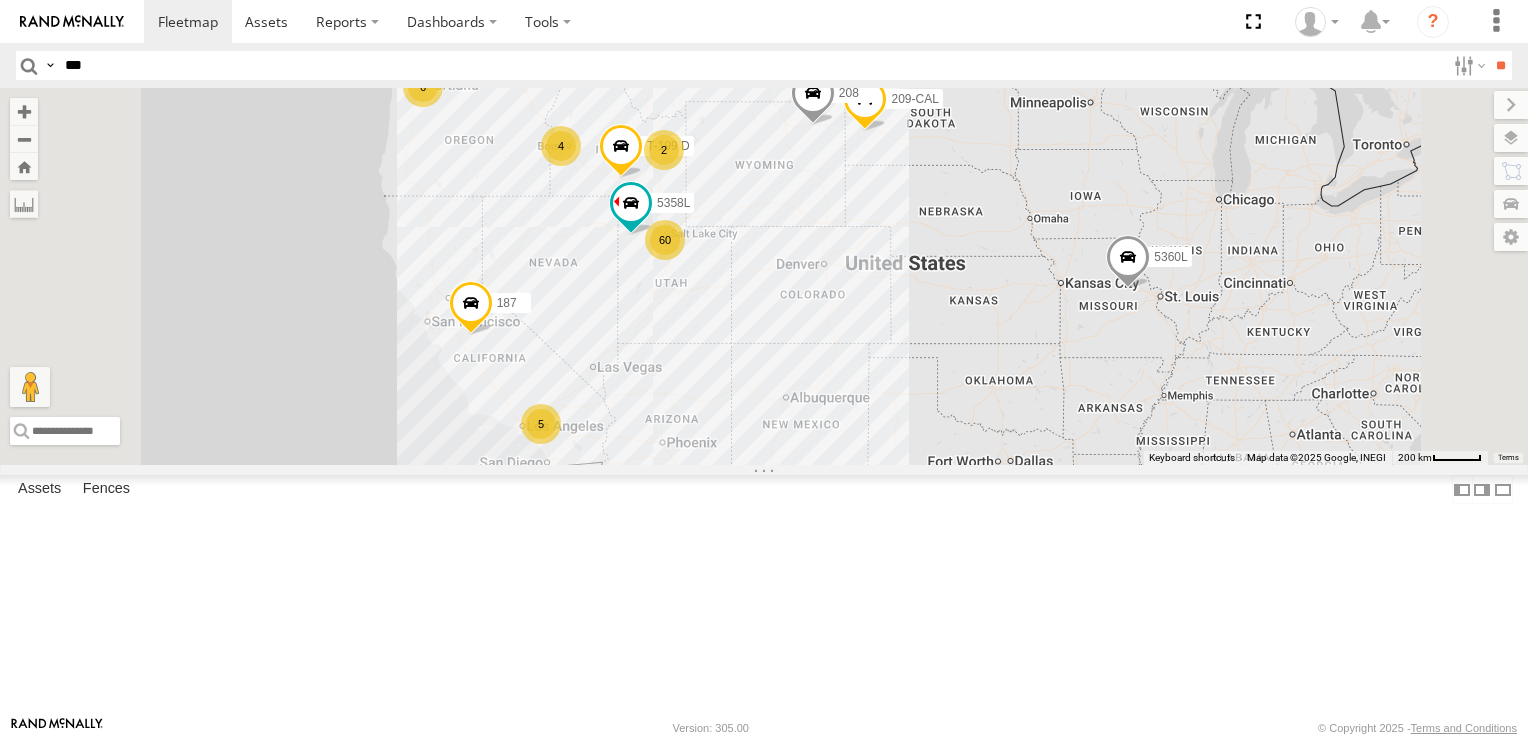 type on "***" 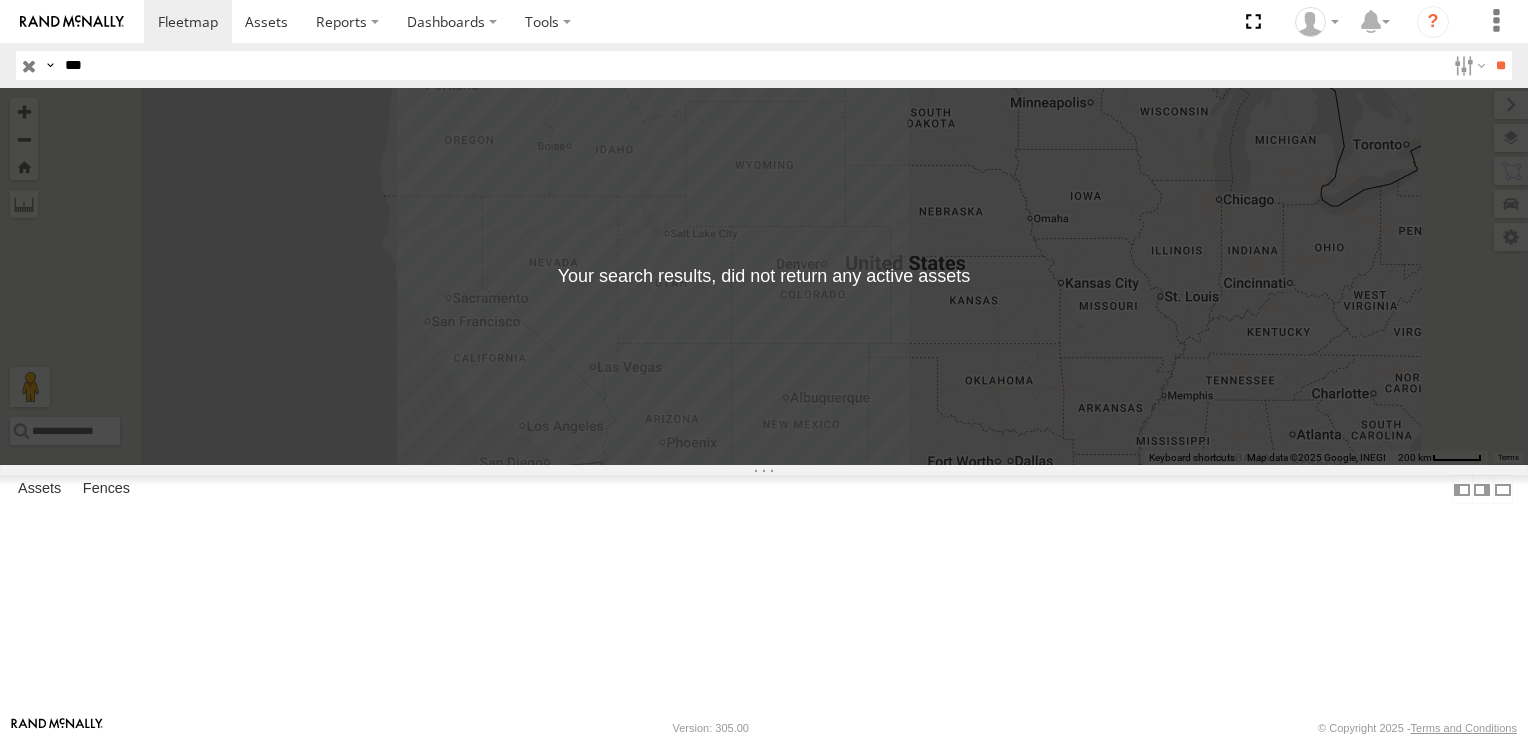 click at bounding box center (29, 65) 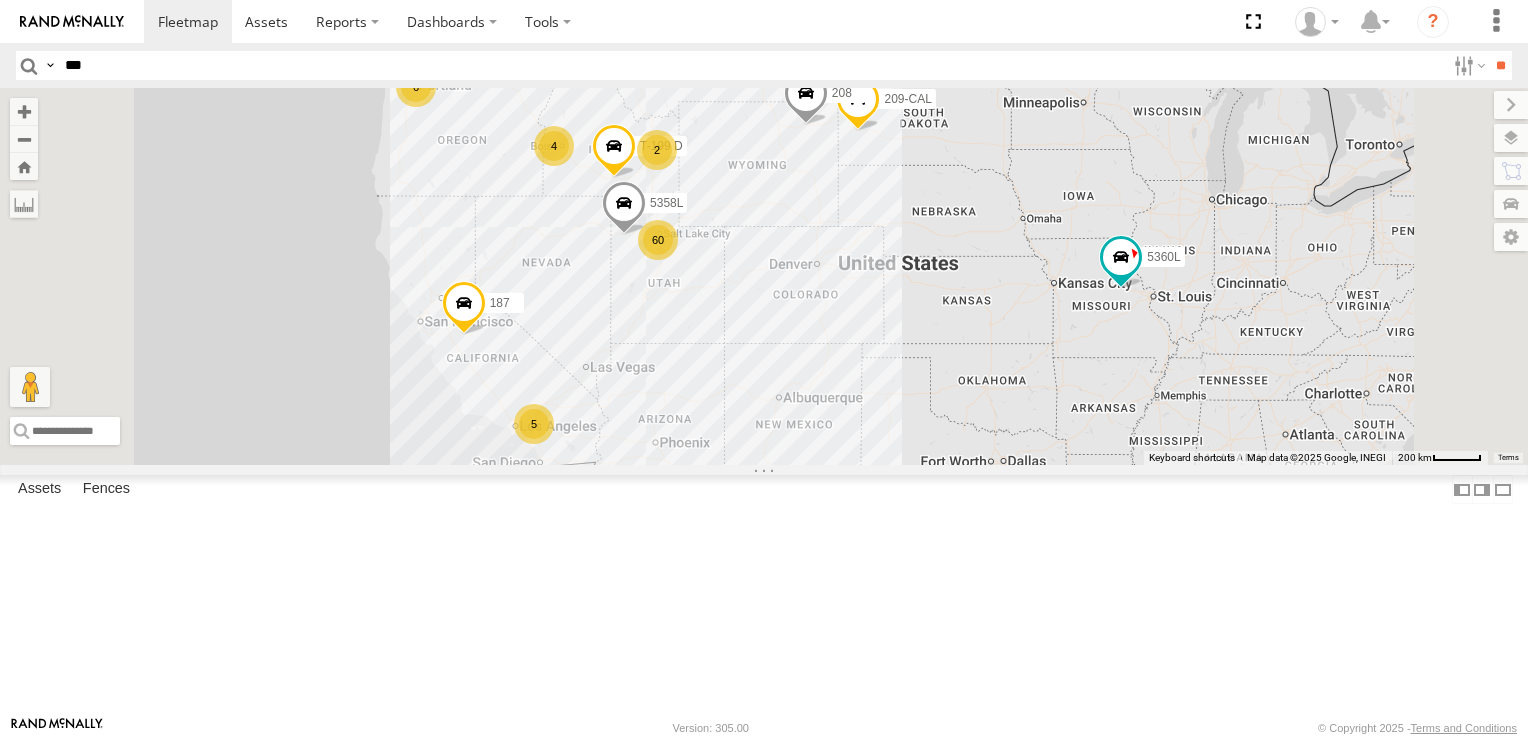 click on "5" at bounding box center (534, 424) 